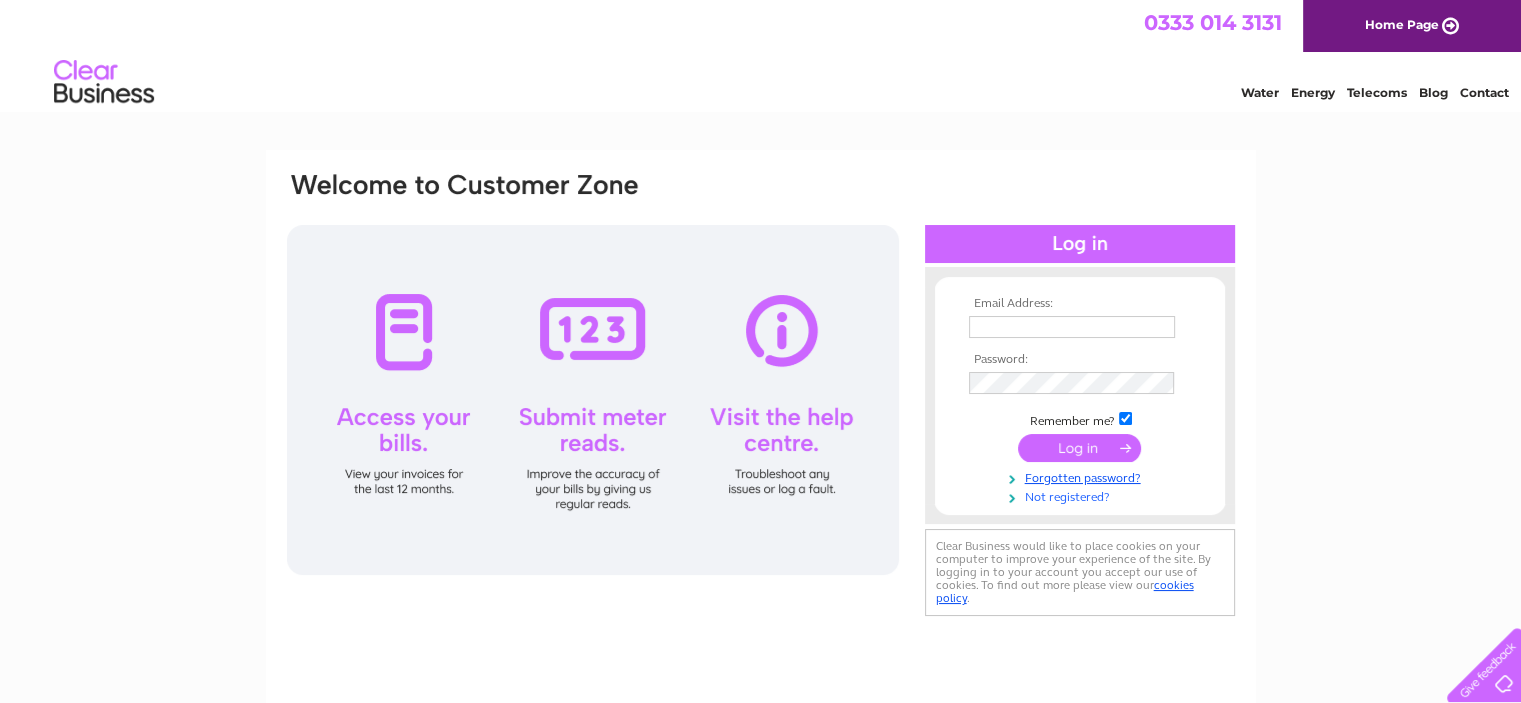 scroll, scrollTop: 0, scrollLeft: 0, axis: both 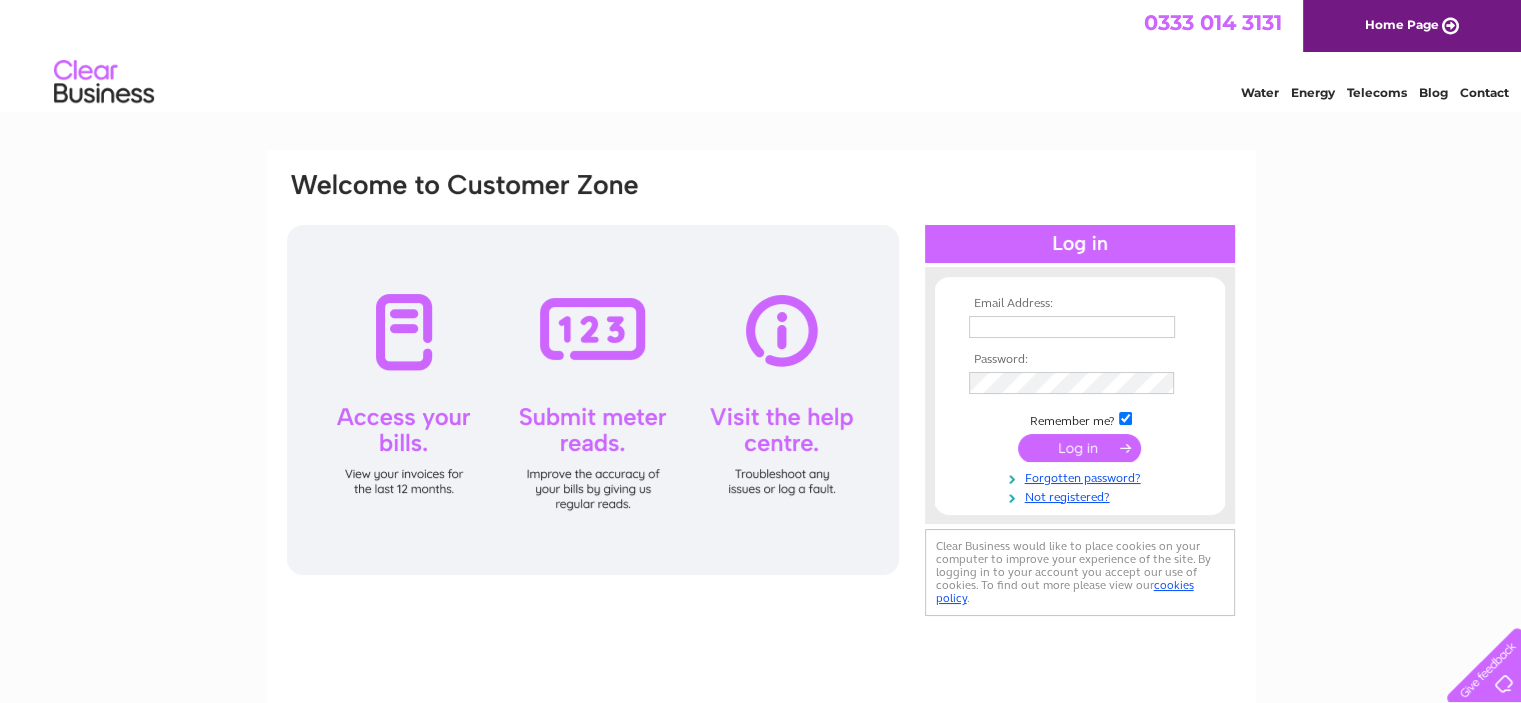 type on "motsatmass@hotmail.co.uk" 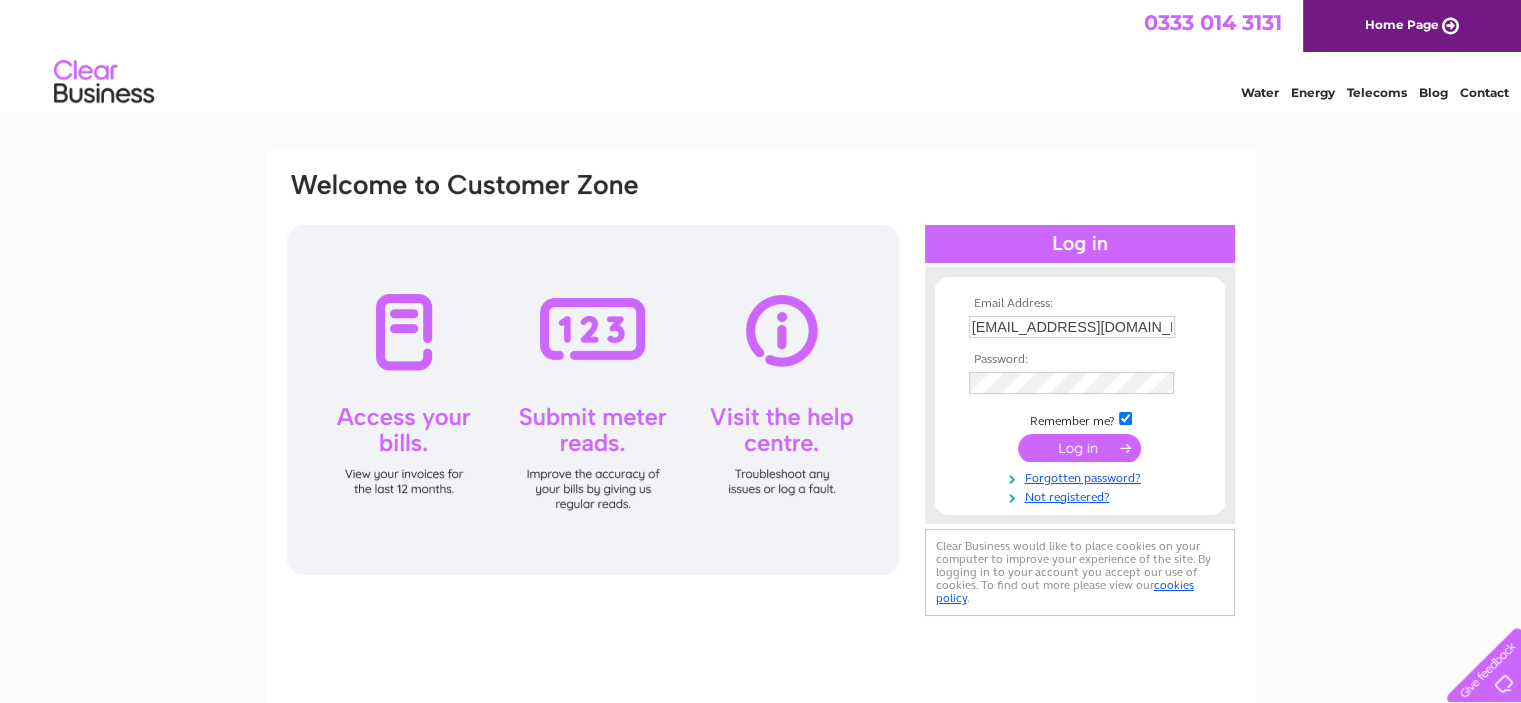 drag, startPoint x: 1076, startPoint y: 456, endPoint x: 1064, endPoint y: 454, distance: 12.165525 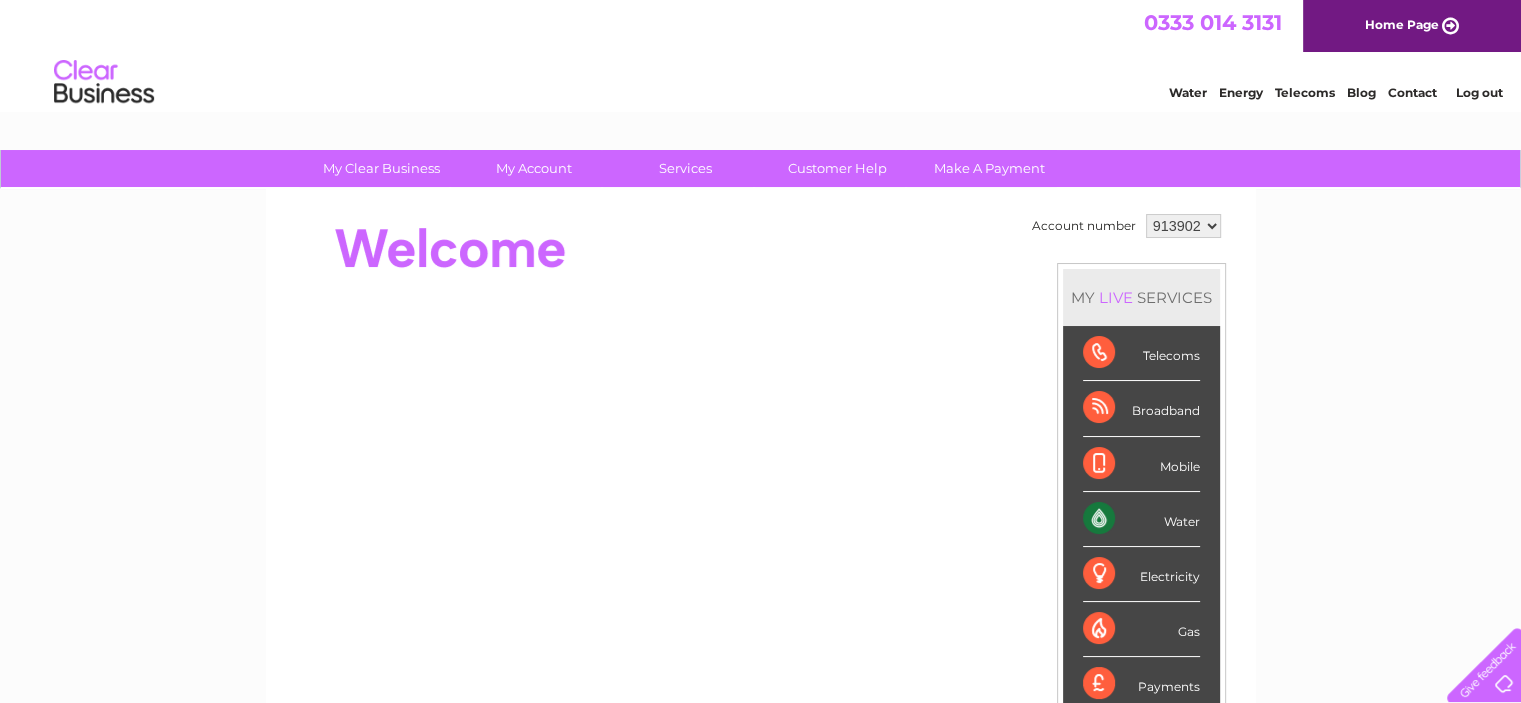 scroll, scrollTop: 0, scrollLeft: 0, axis: both 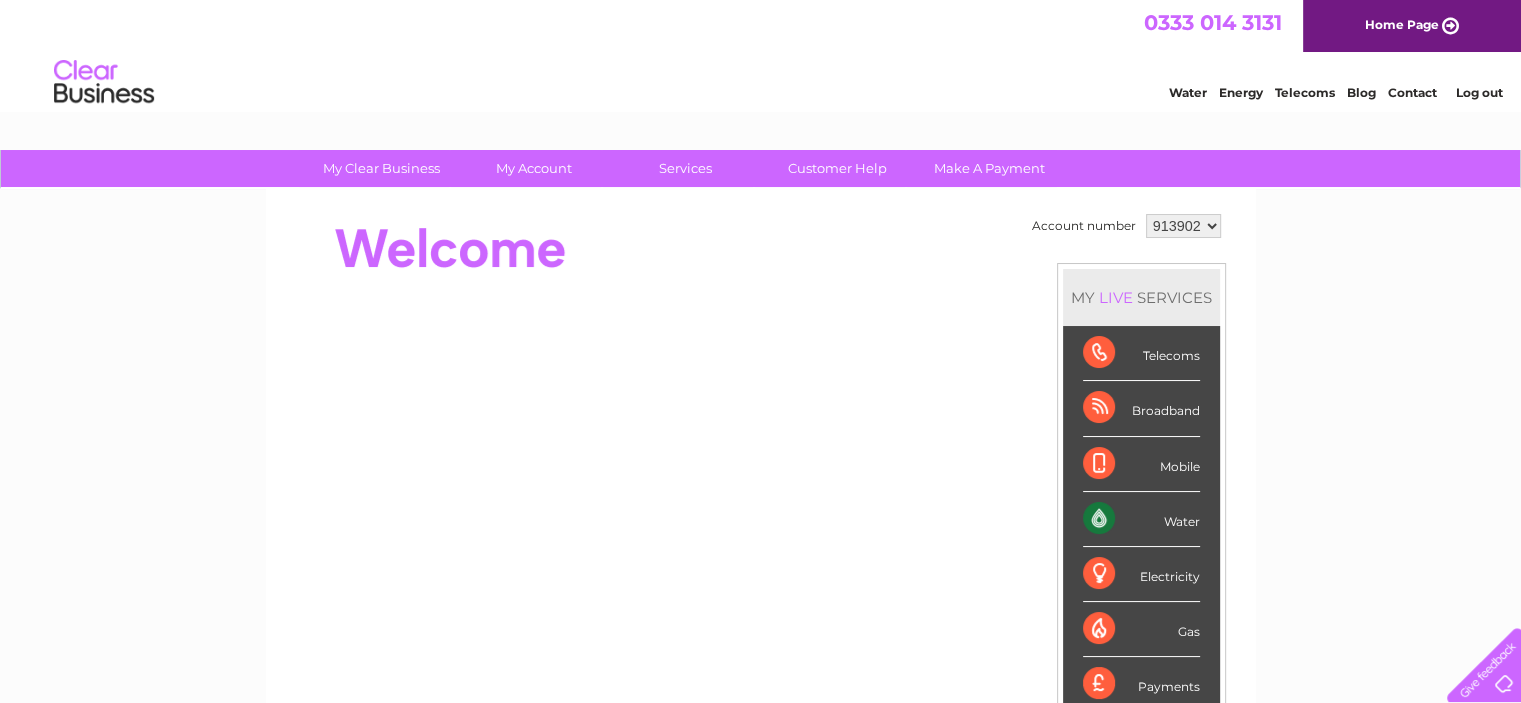 click on "913902" at bounding box center [1183, 226] 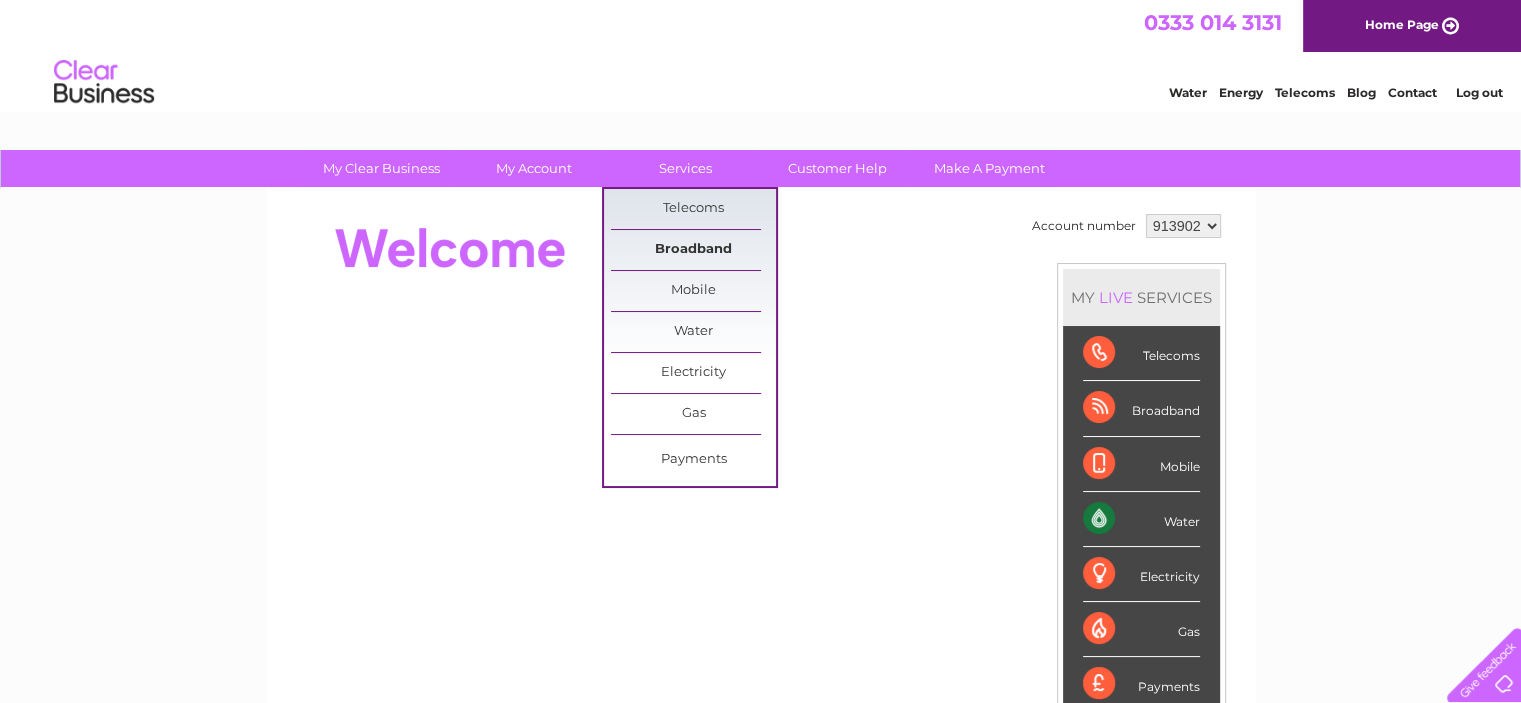 click on "Broadband" at bounding box center (693, 250) 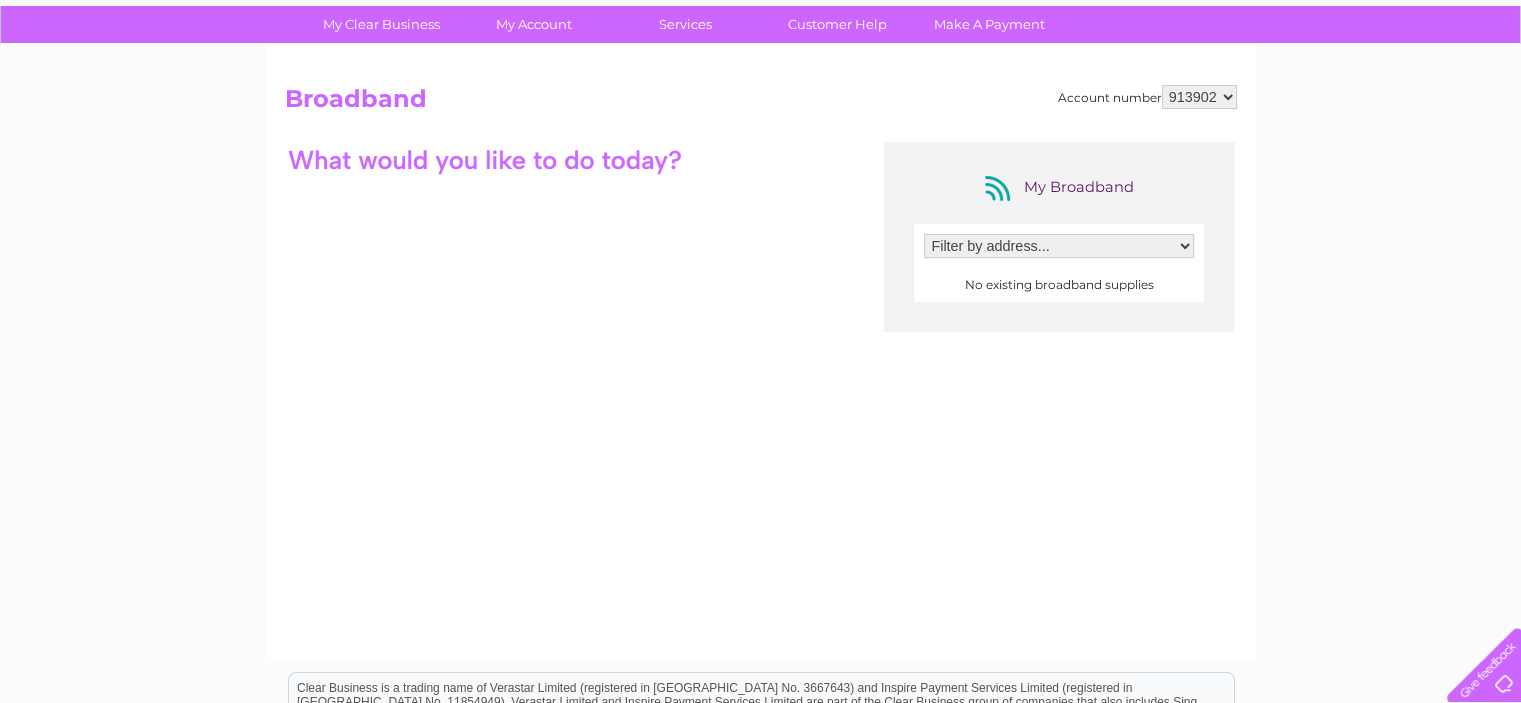scroll, scrollTop: 68, scrollLeft: 0, axis: vertical 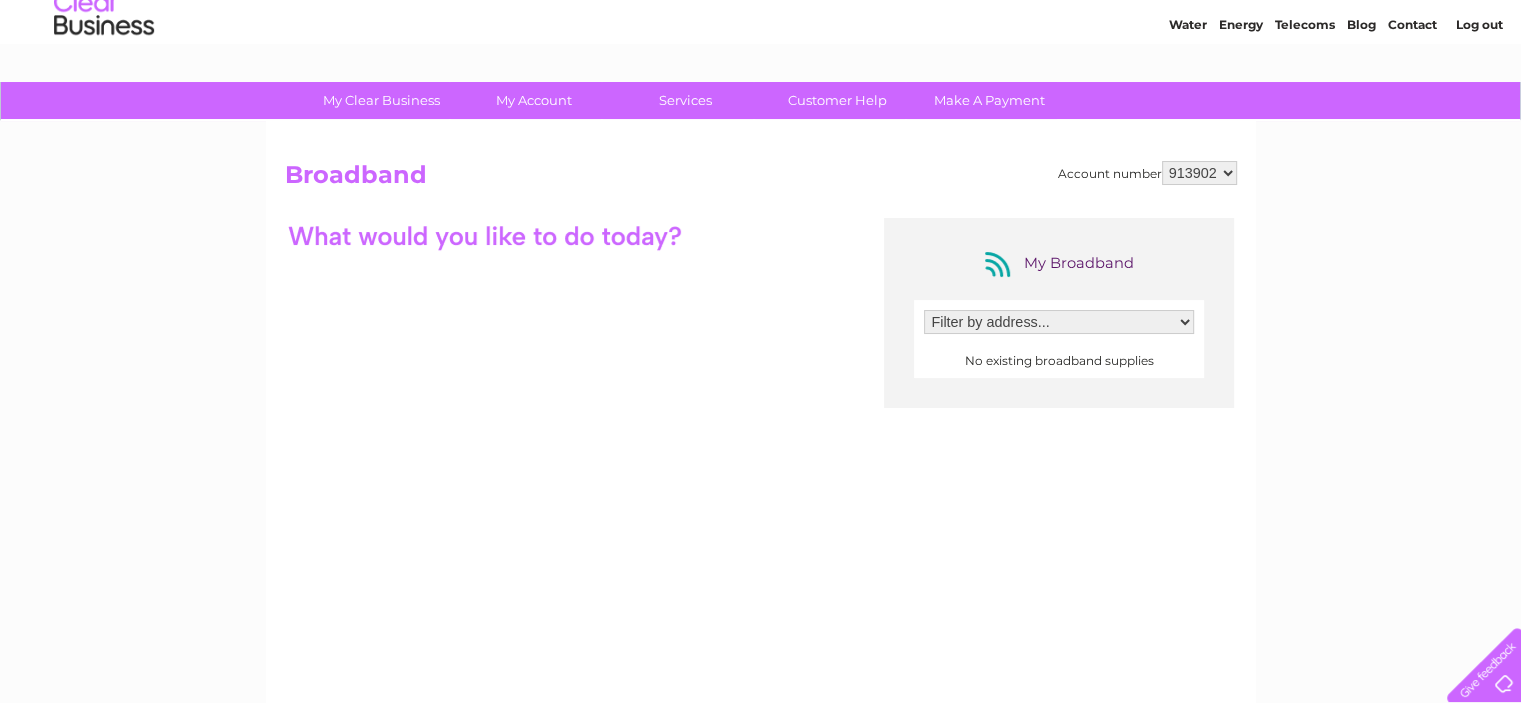 click on "913902" at bounding box center (1199, 173) 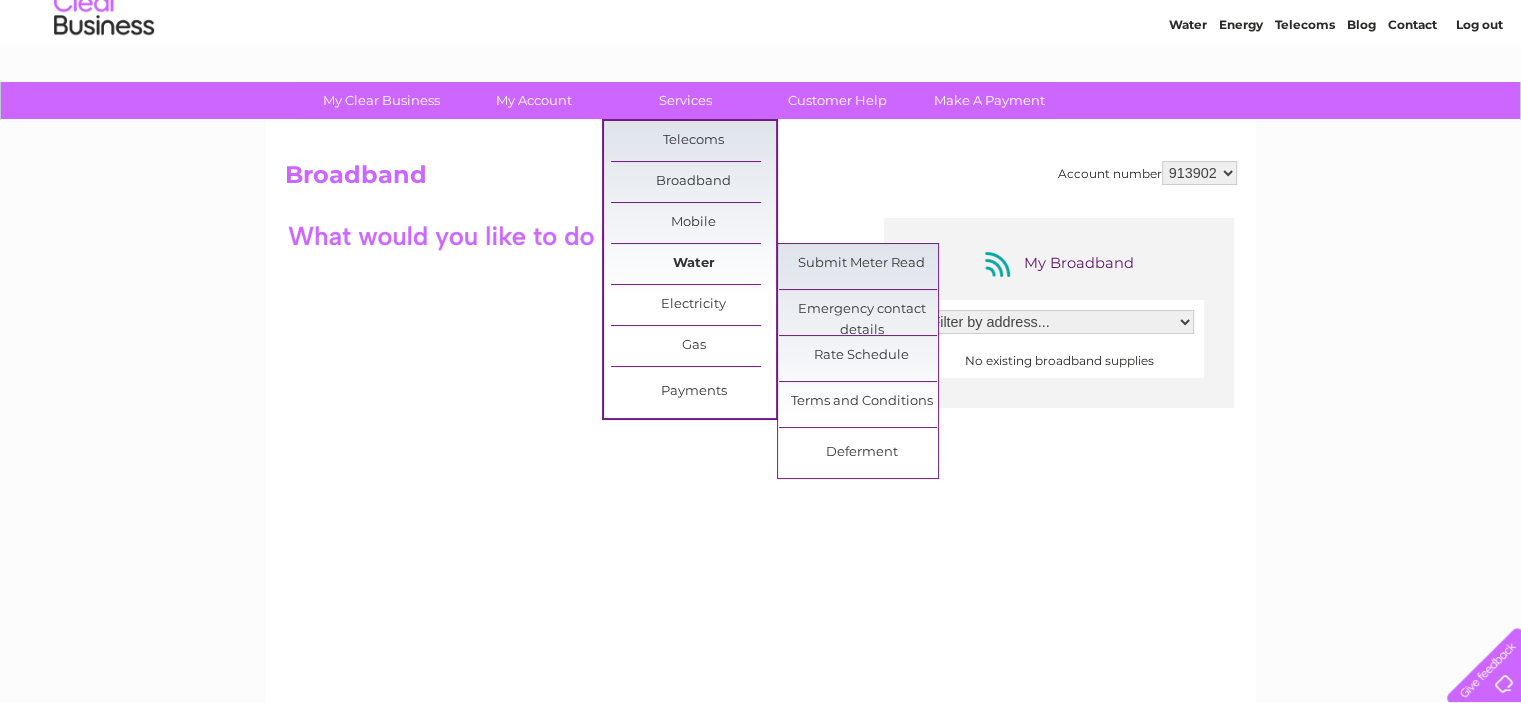 click on "Water" at bounding box center (693, 264) 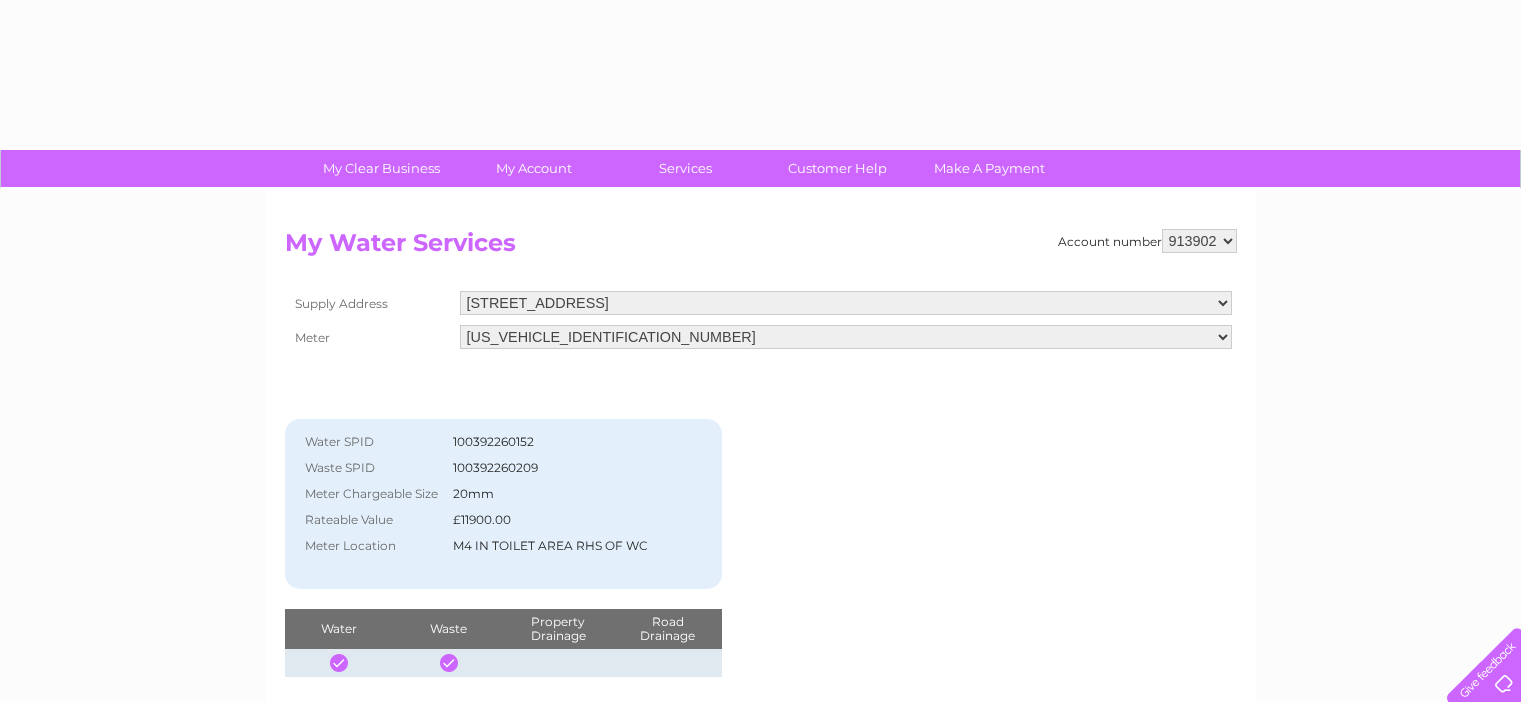 scroll, scrollTop: 0, scrollLeft: 0, axis: both 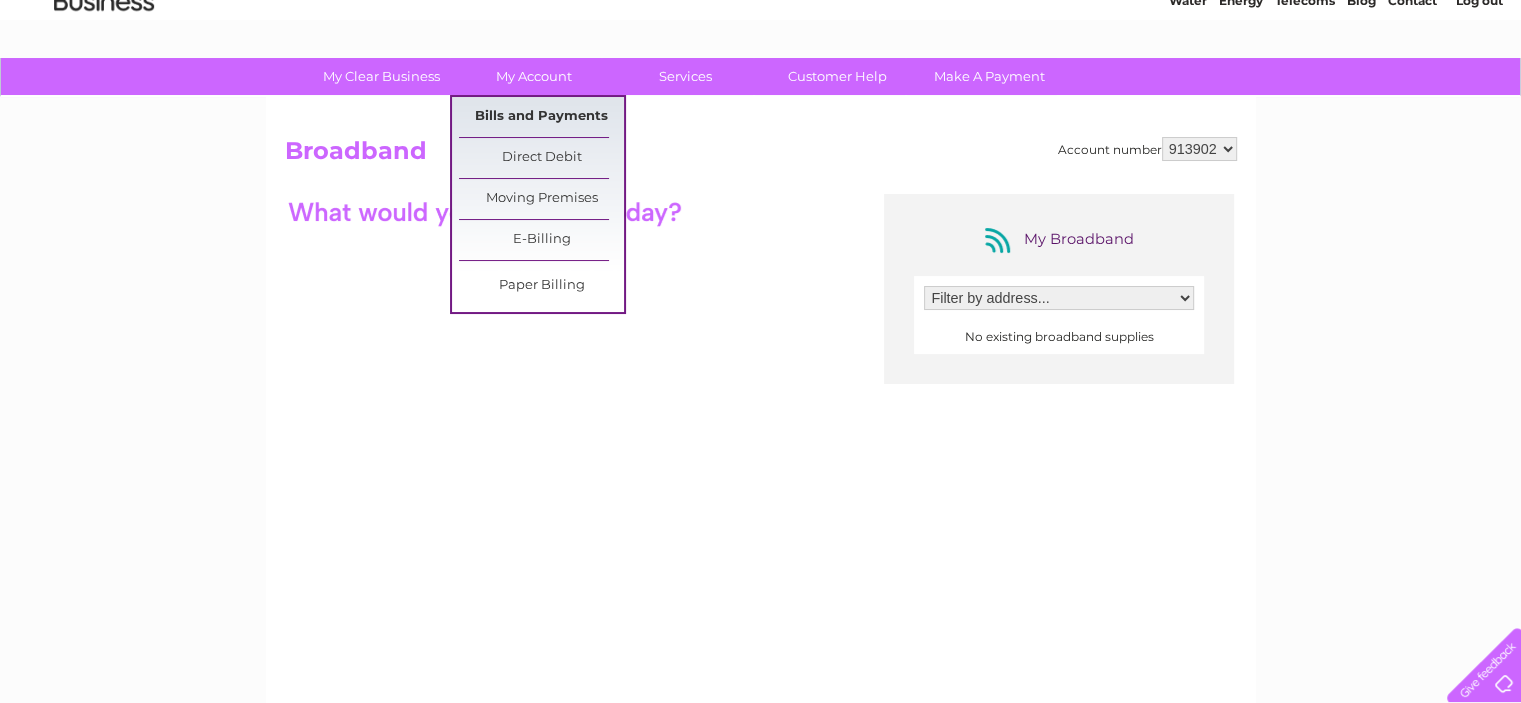 click on "Bills and Payments" at bounding box center (541, 117) 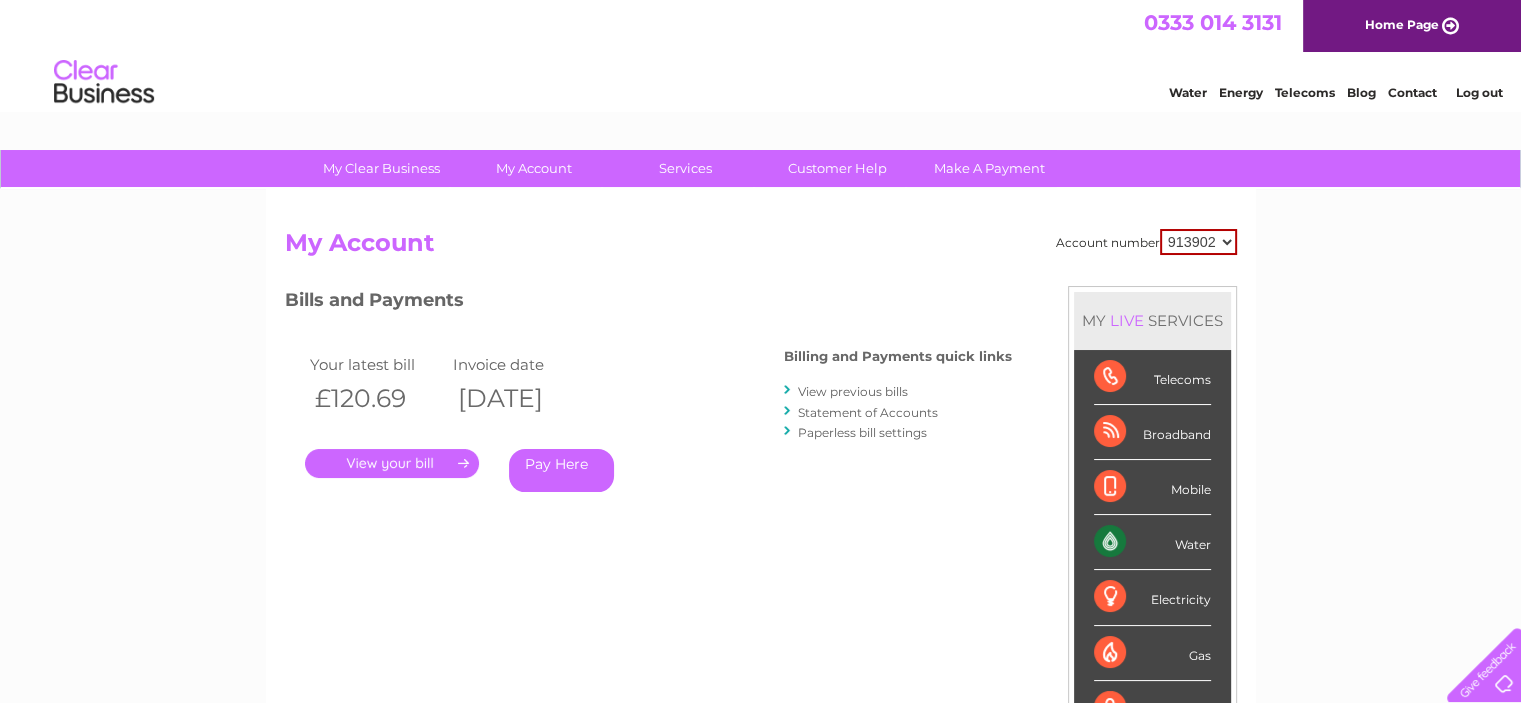 scroll, scrollTop: 0, scrollLeft: 0, axis: both 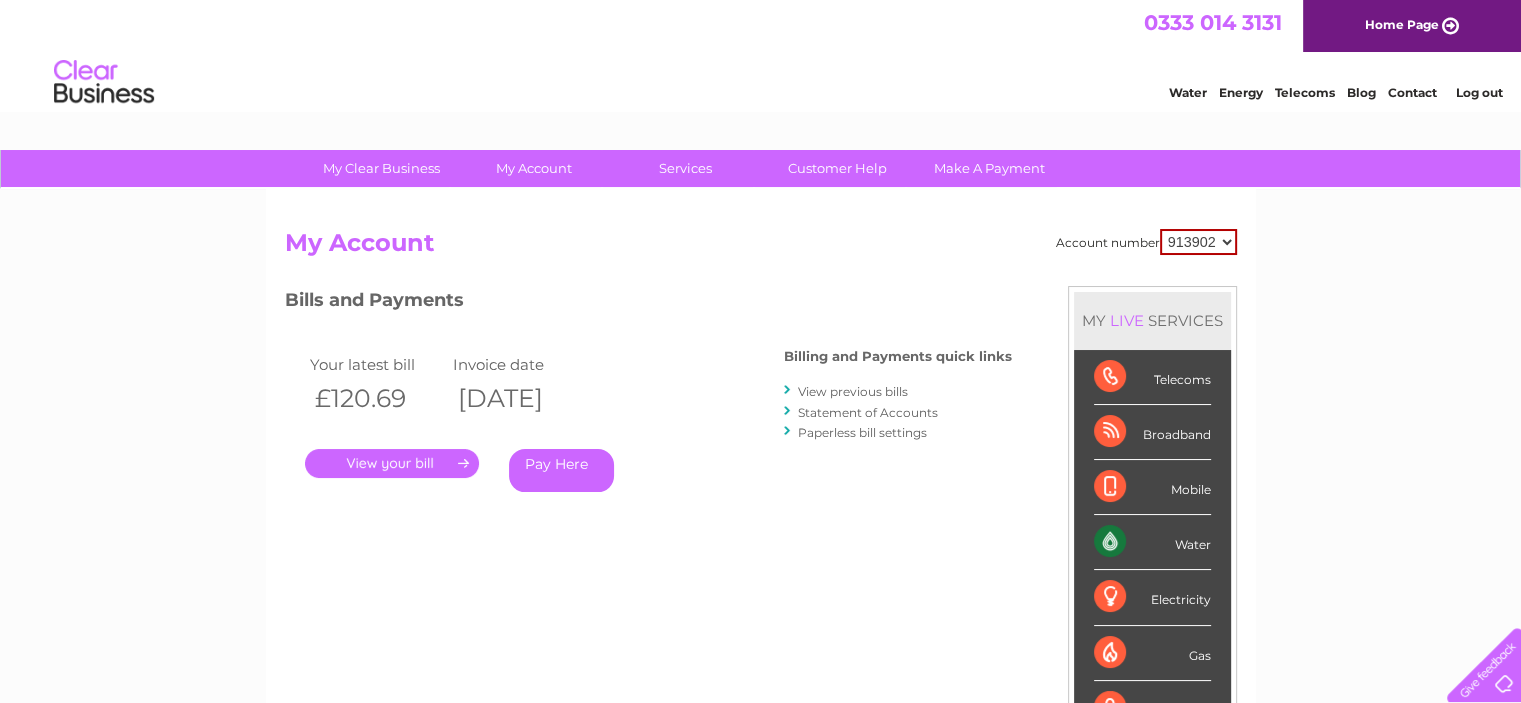 click on "." at bounding box center (392, 463) 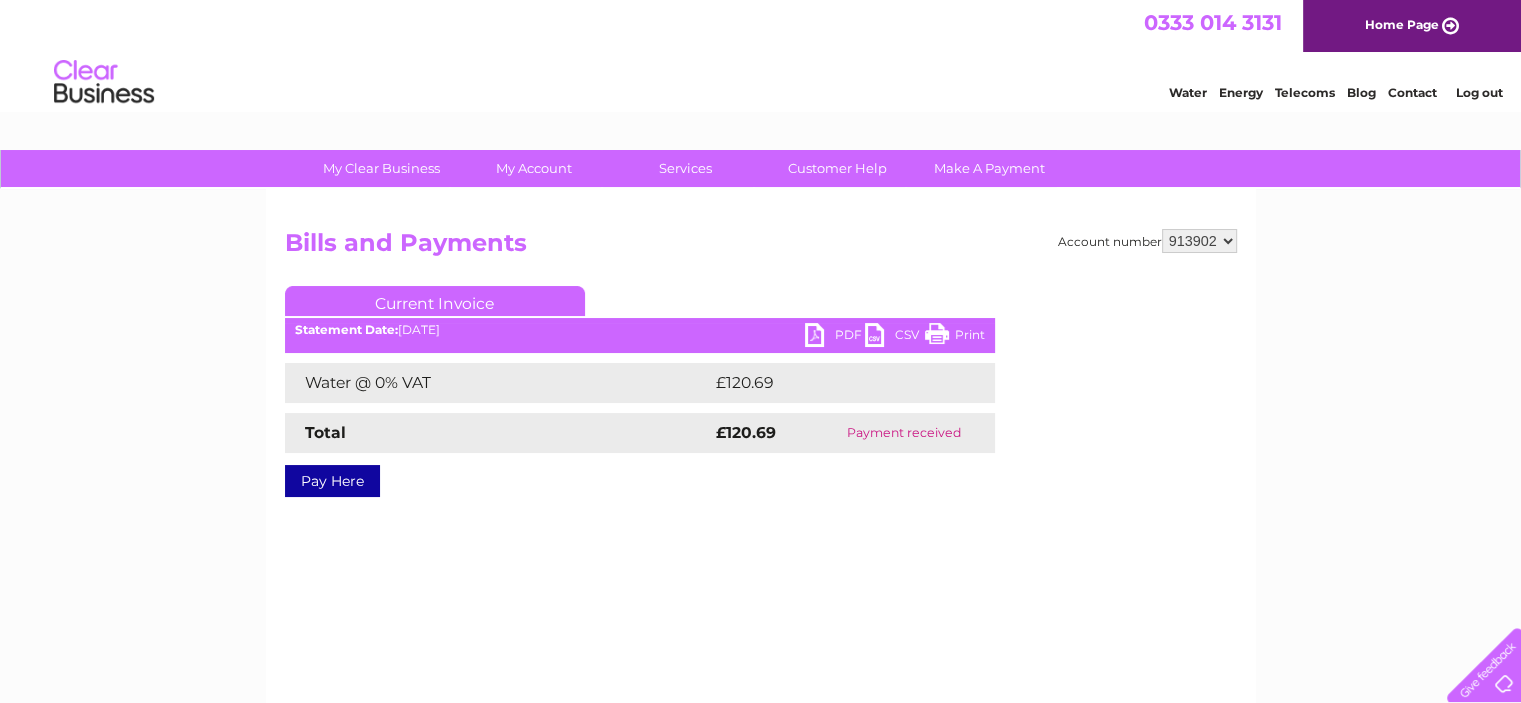 scroll, scrollTop: 0, scrollLeft: 0, axis: both 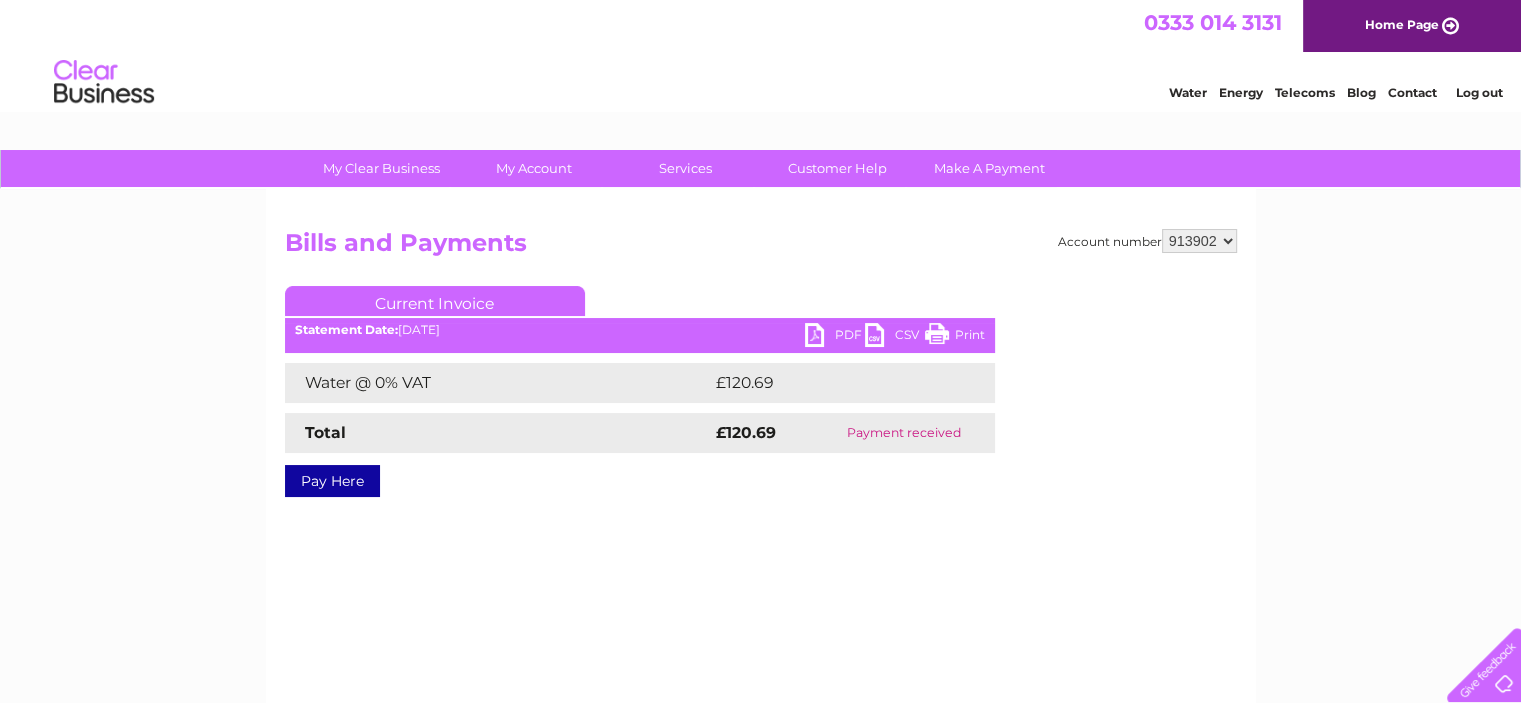 click on "PDF" at bounding box center [835, 337] 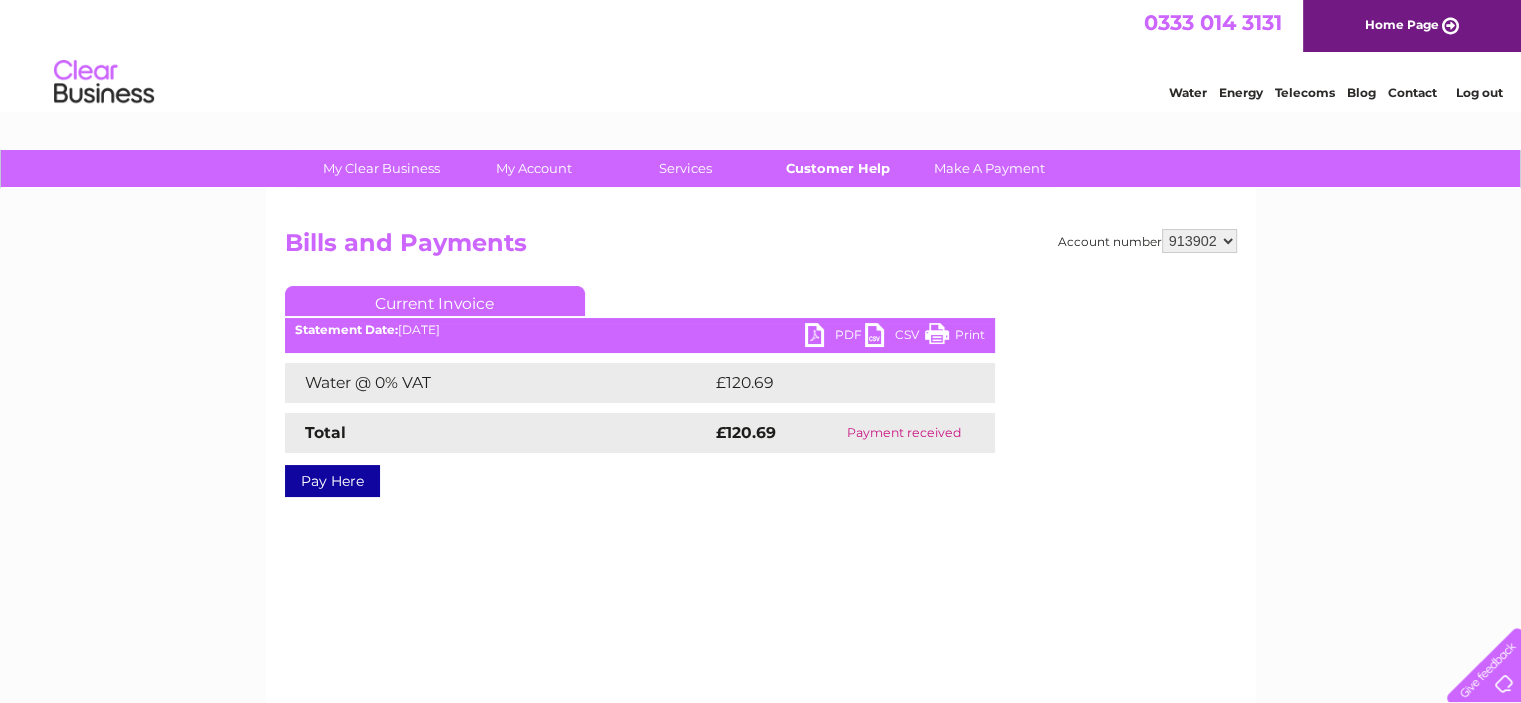 click on "Customer Help" at bounding box center (837, 168) 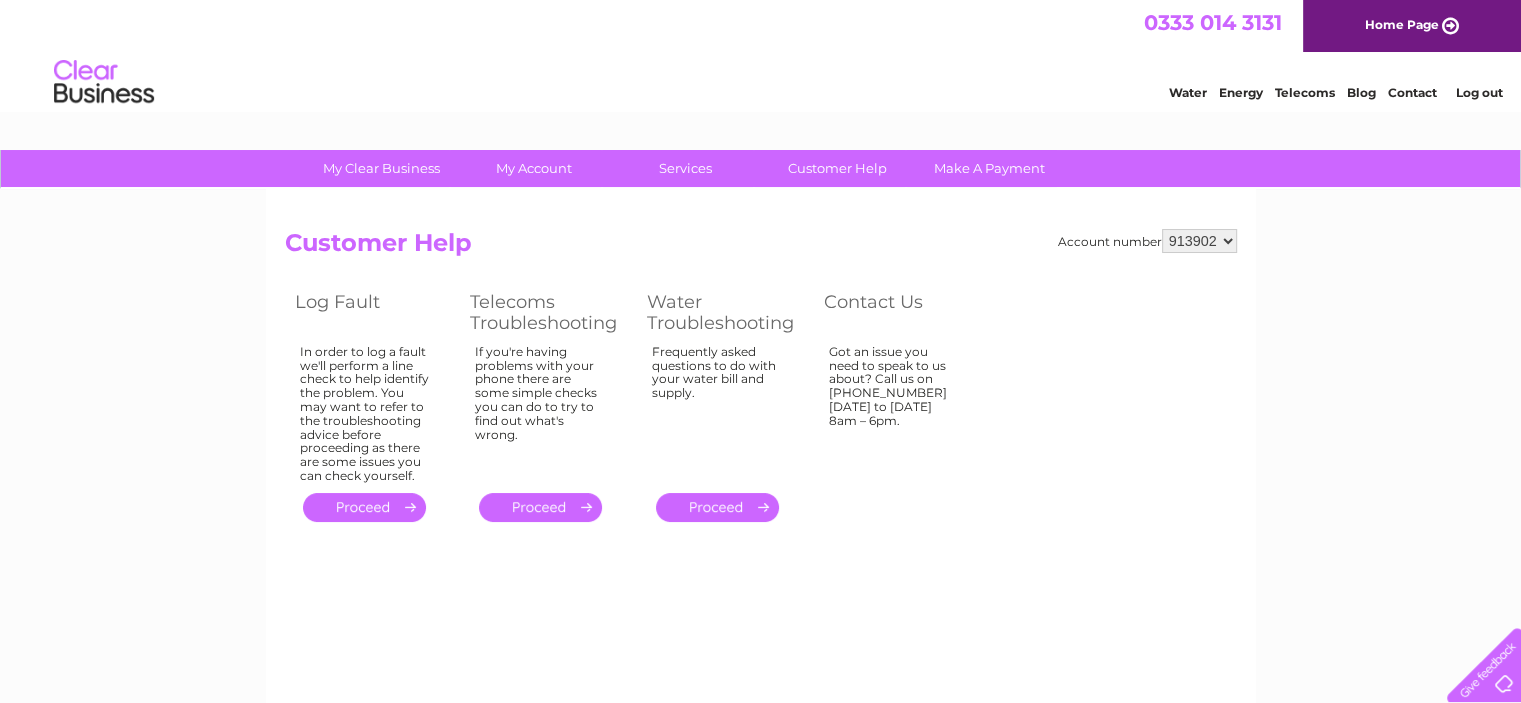 scroll, scrollTop: 0, scrollLeft: 0, axis: both 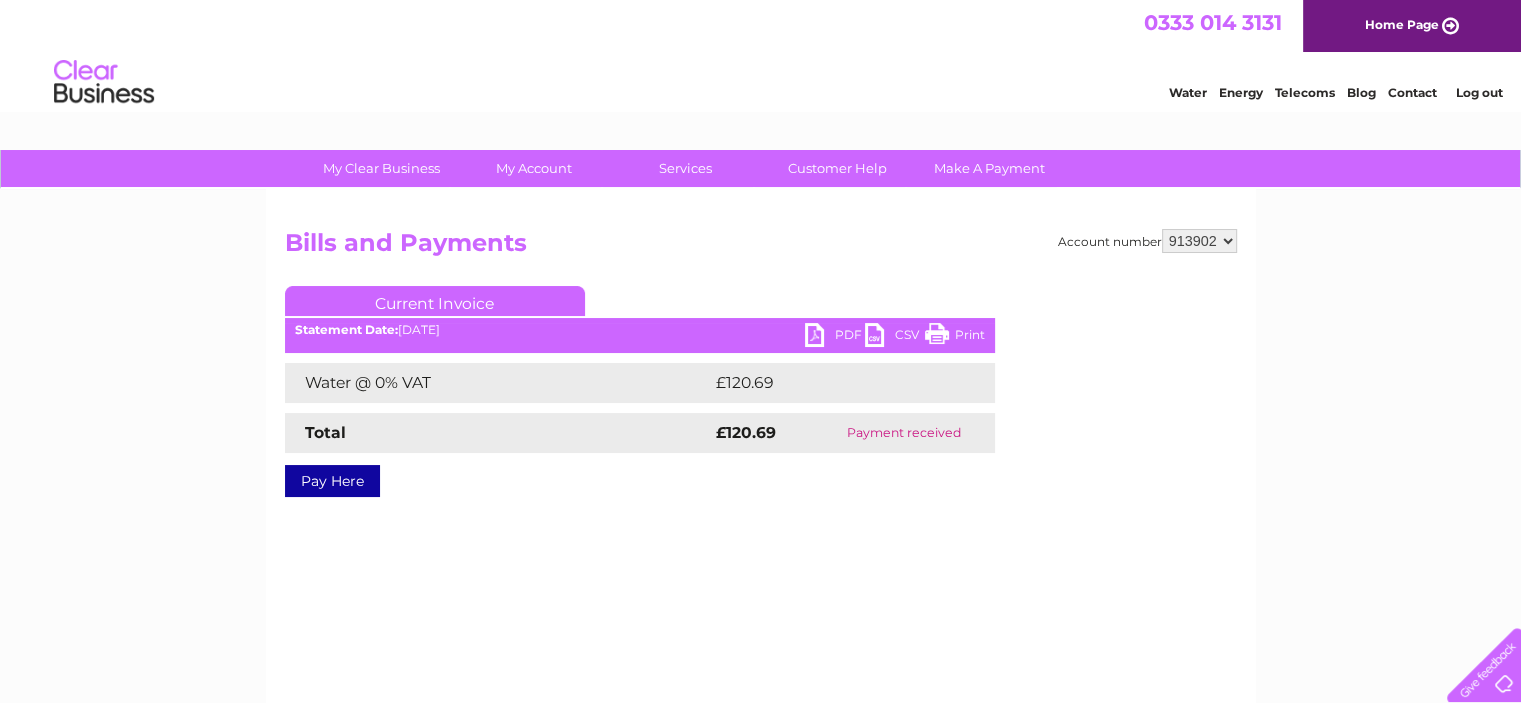 click on "PDF" at bounding box center (835, 337) 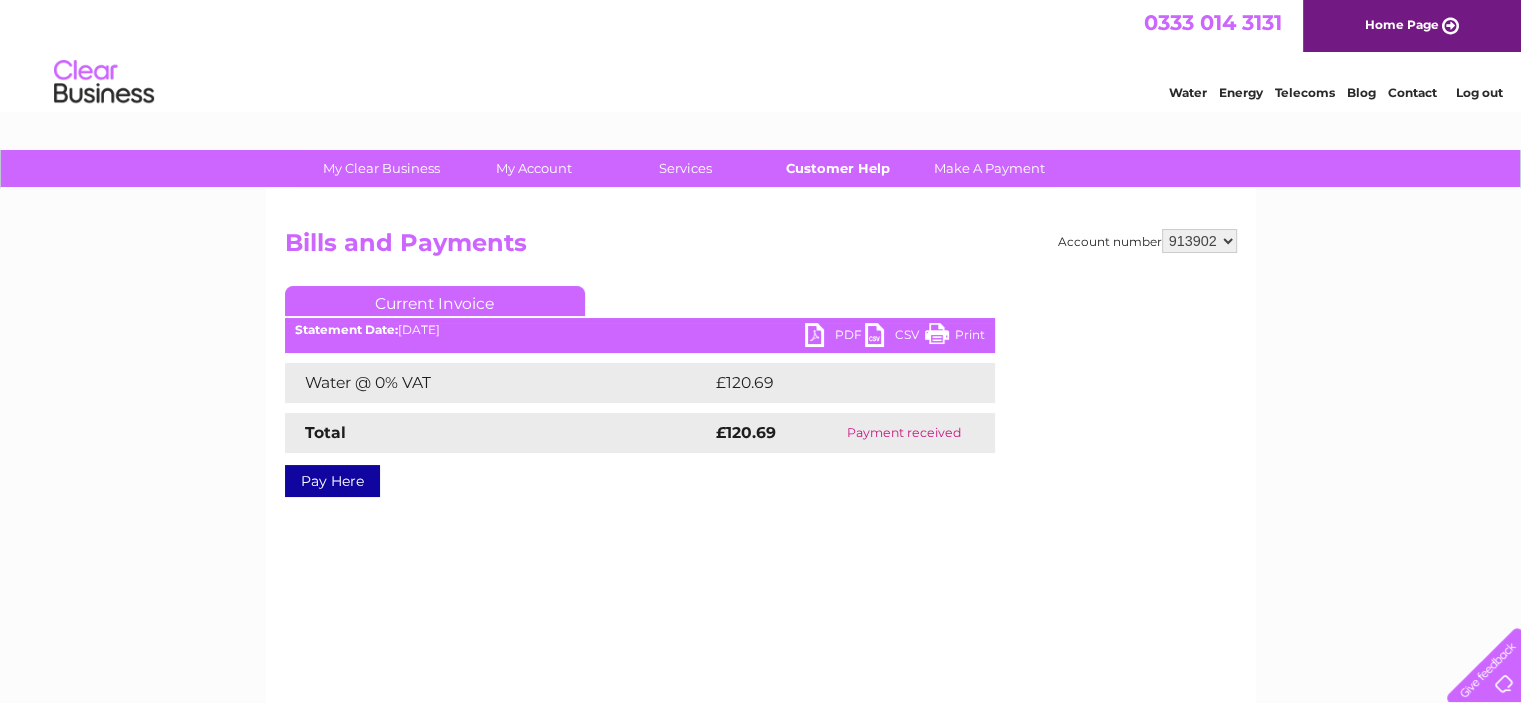 click on "Customer Help" at bounding box center [837, 168] 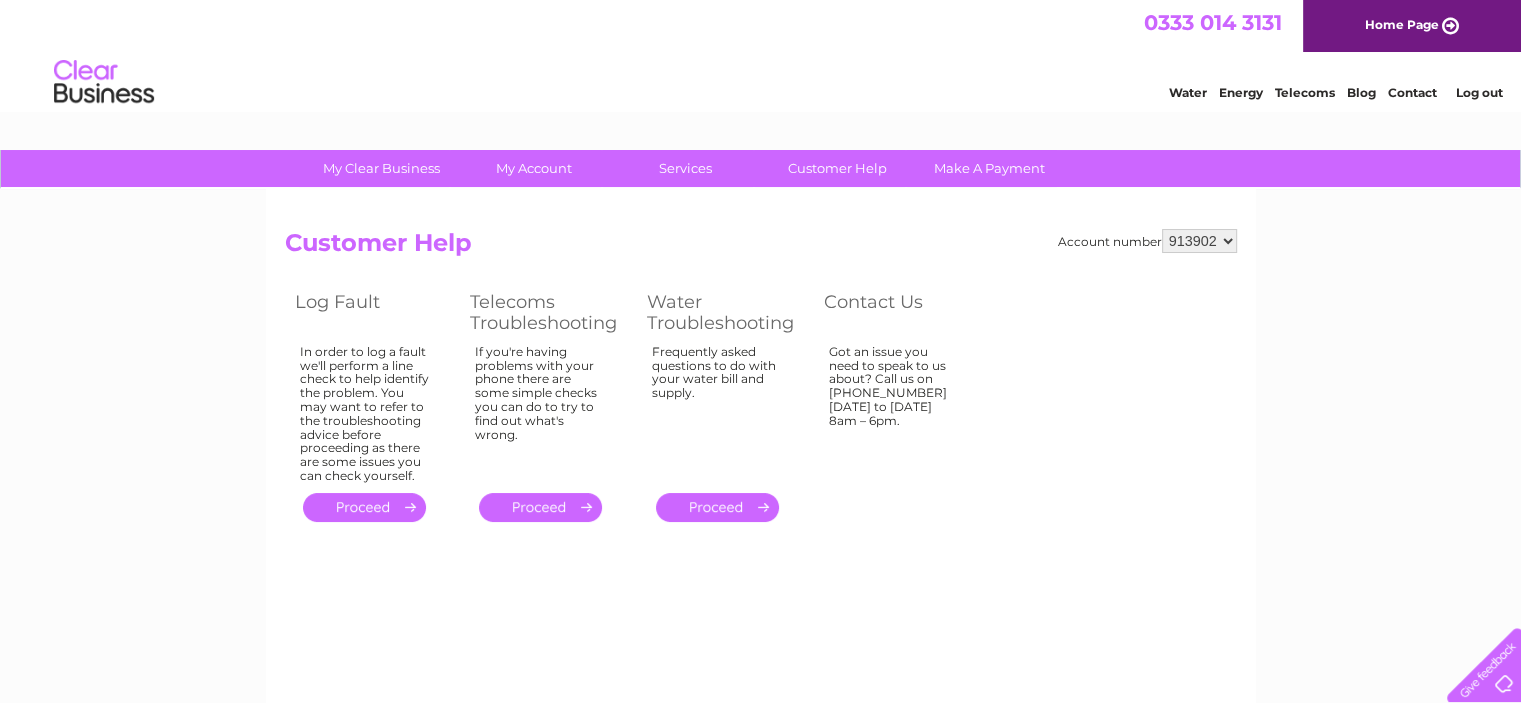 scroll, scrollTop: 0, scrollLeft: 0, axis: both 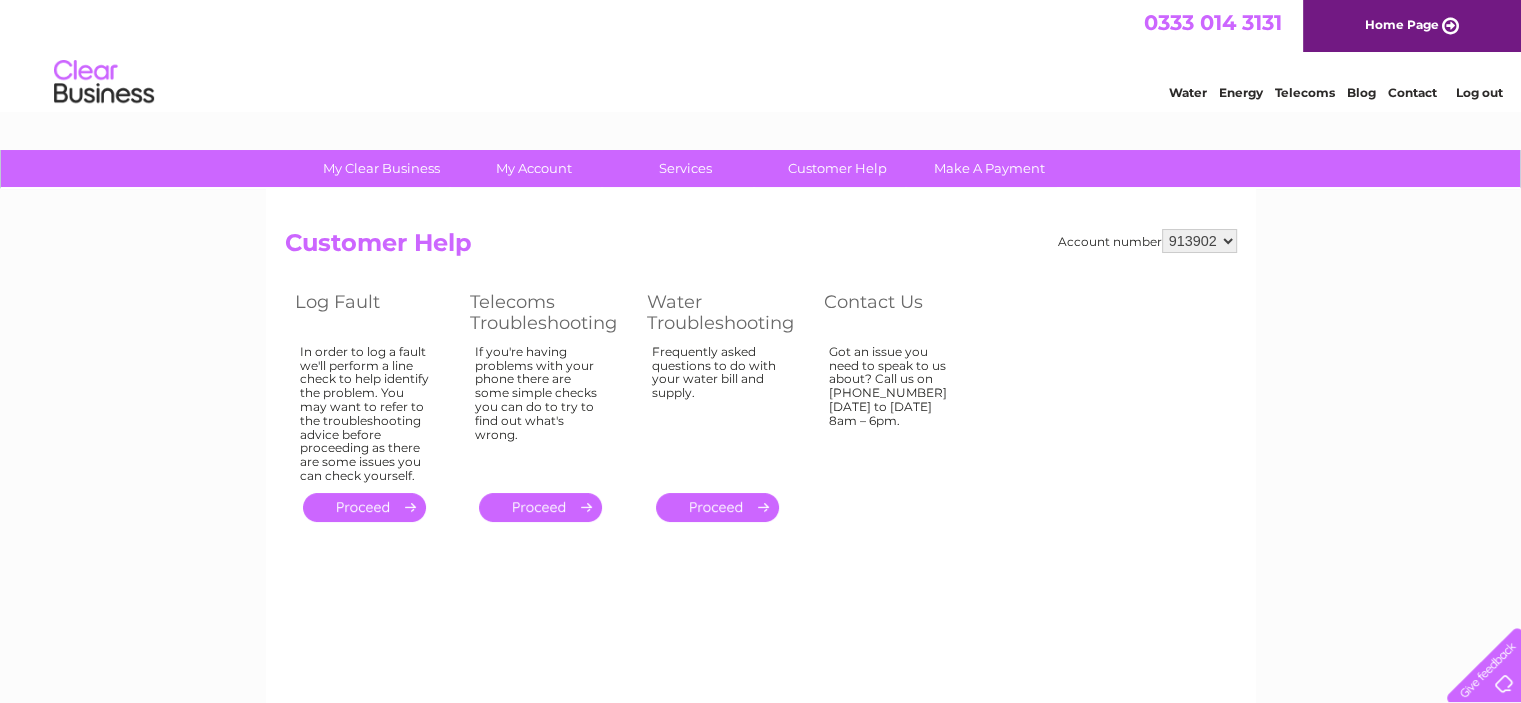 drag, startPoint x: 1306, startPoint y: 59, endPoint x: 878, endPoint y: 63, distance: 428.01868 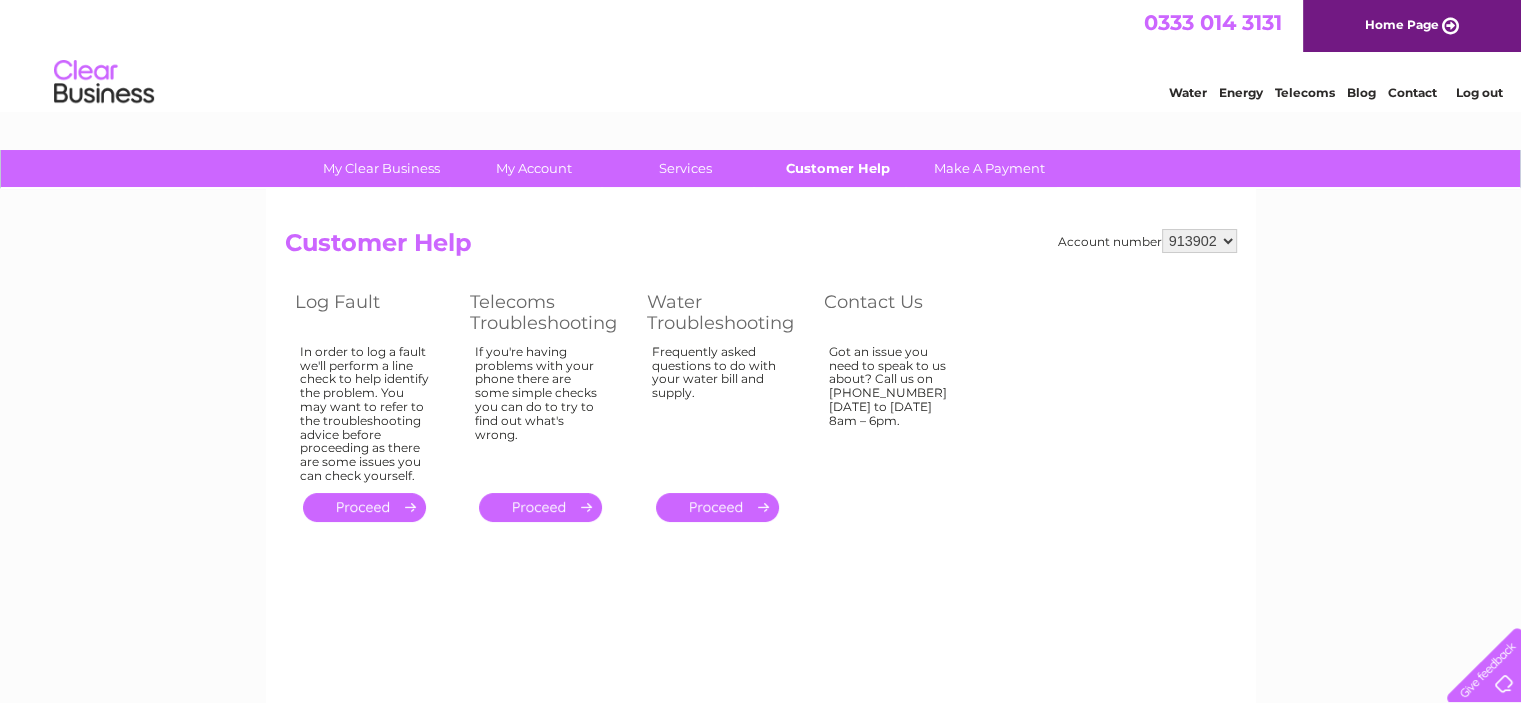 click on "Customer Help" at bounding box center (837, 168) 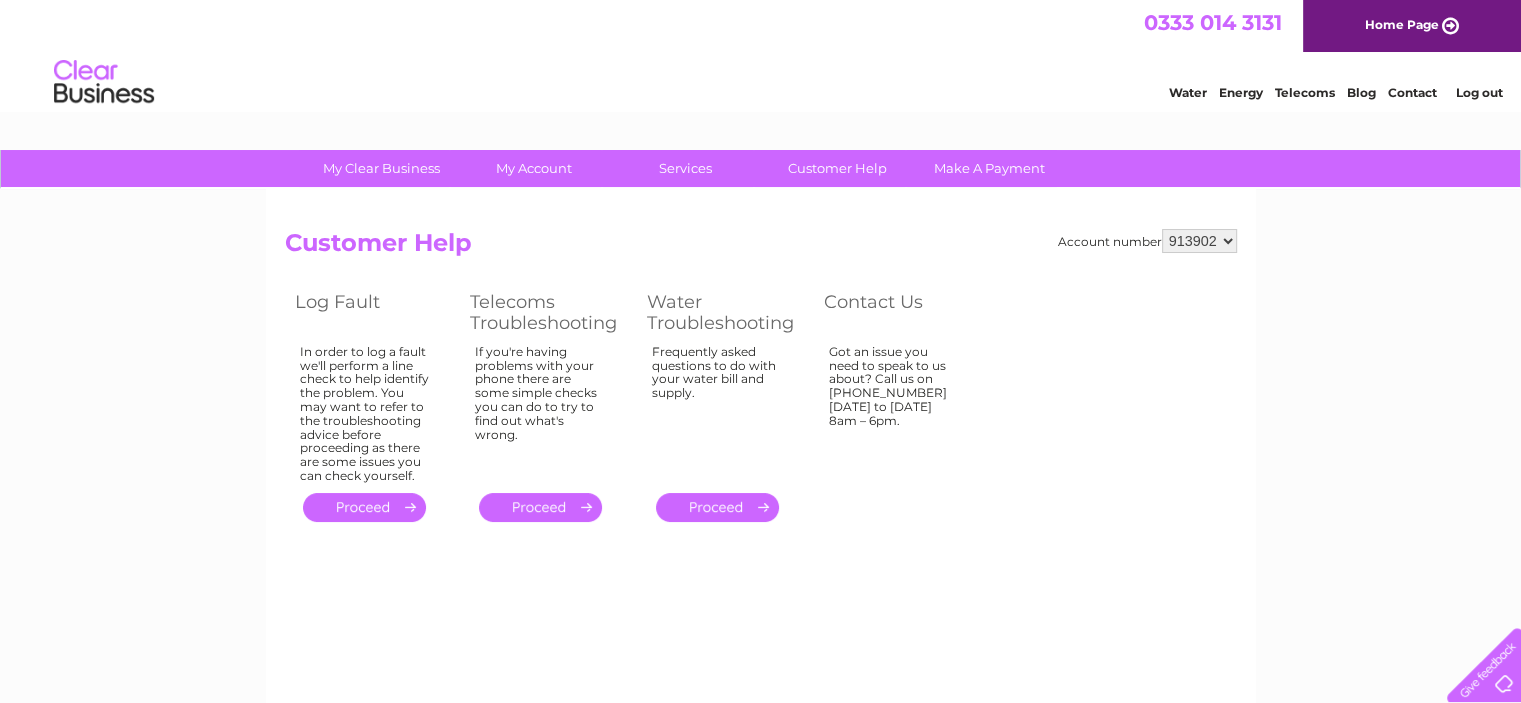 scroll, scrollTop: 0, scrollLeft: 0, axis: both 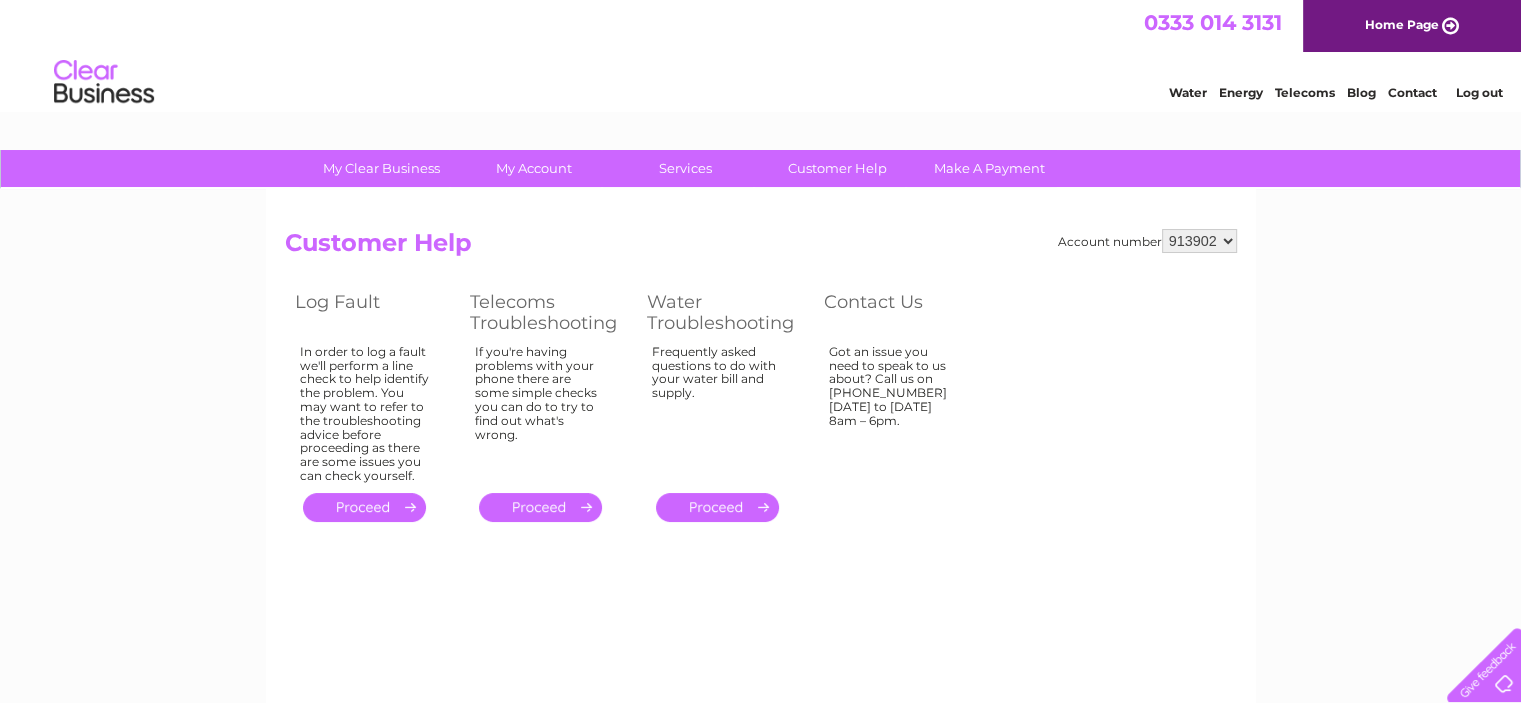 click at bounding box center [1480, 661] 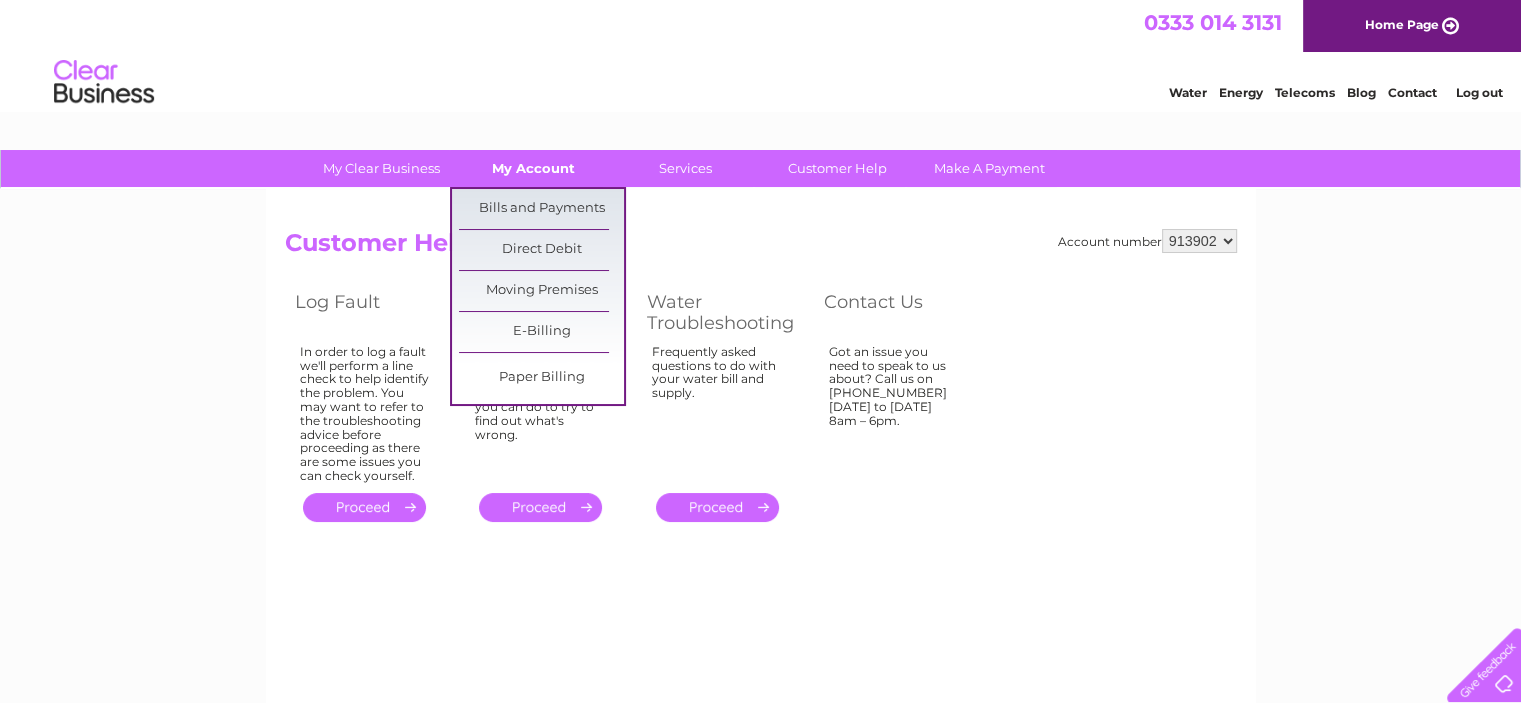 click on "My Account" at bounding box center (533, 168) 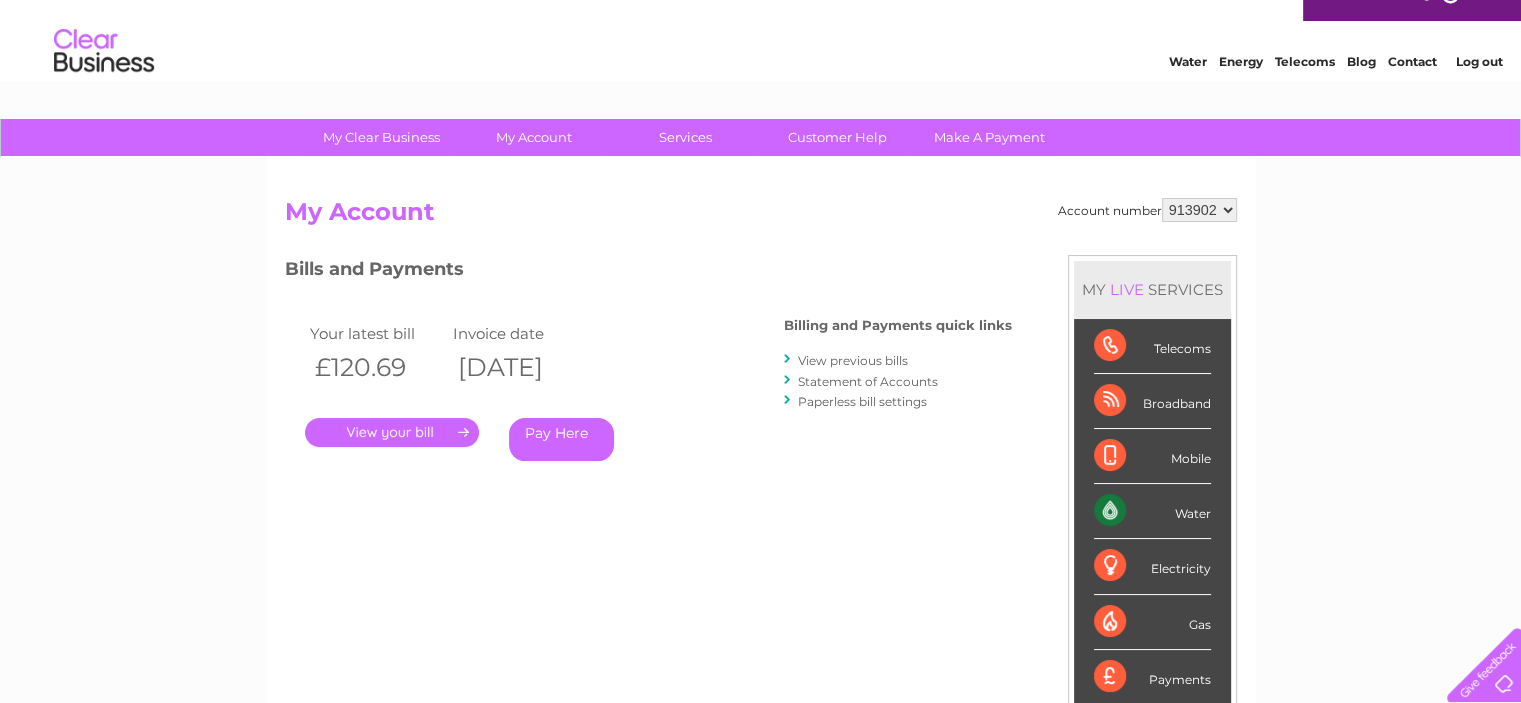 scroll, scrollTop: 0, scrollLeft: 0, axis: both 